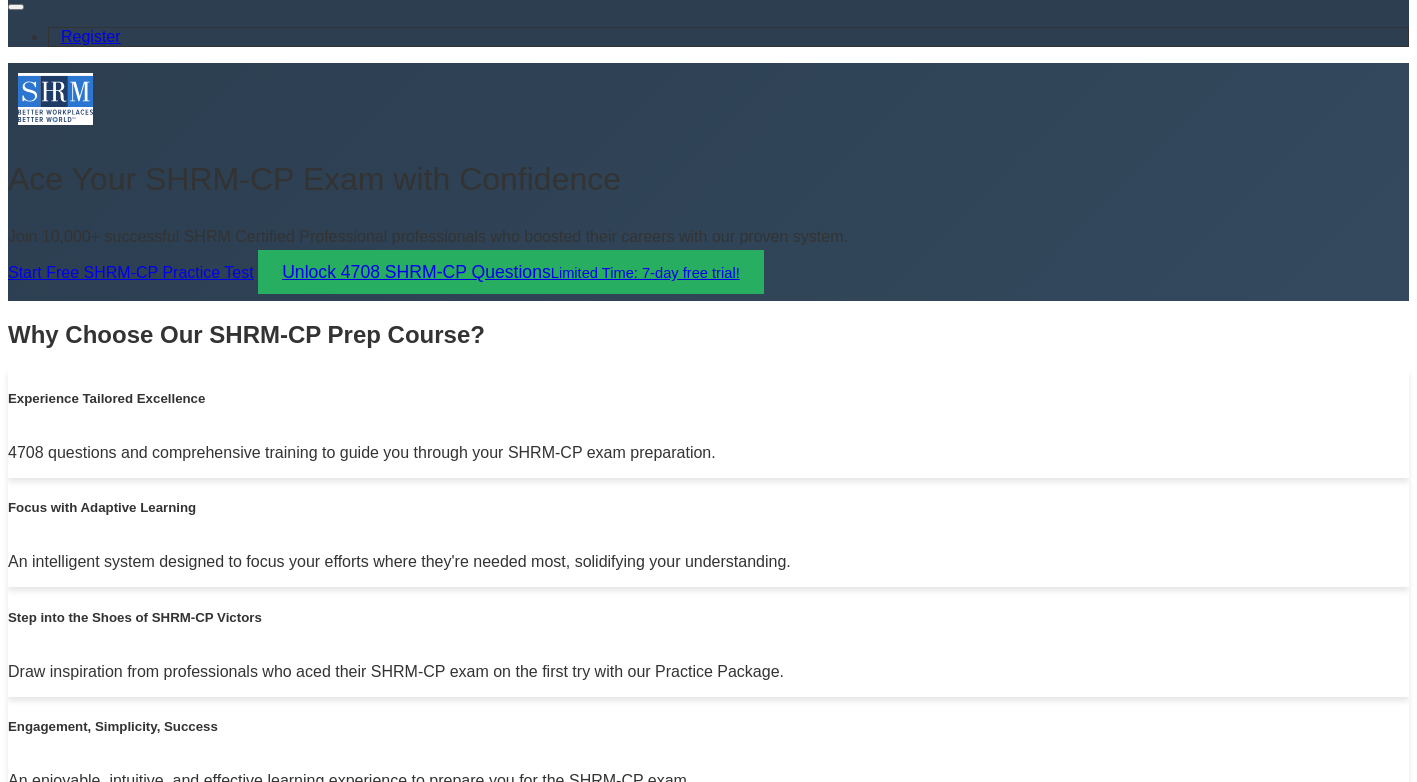 scroll, scrollTop: 0, scrollLeft: 0, axis: both 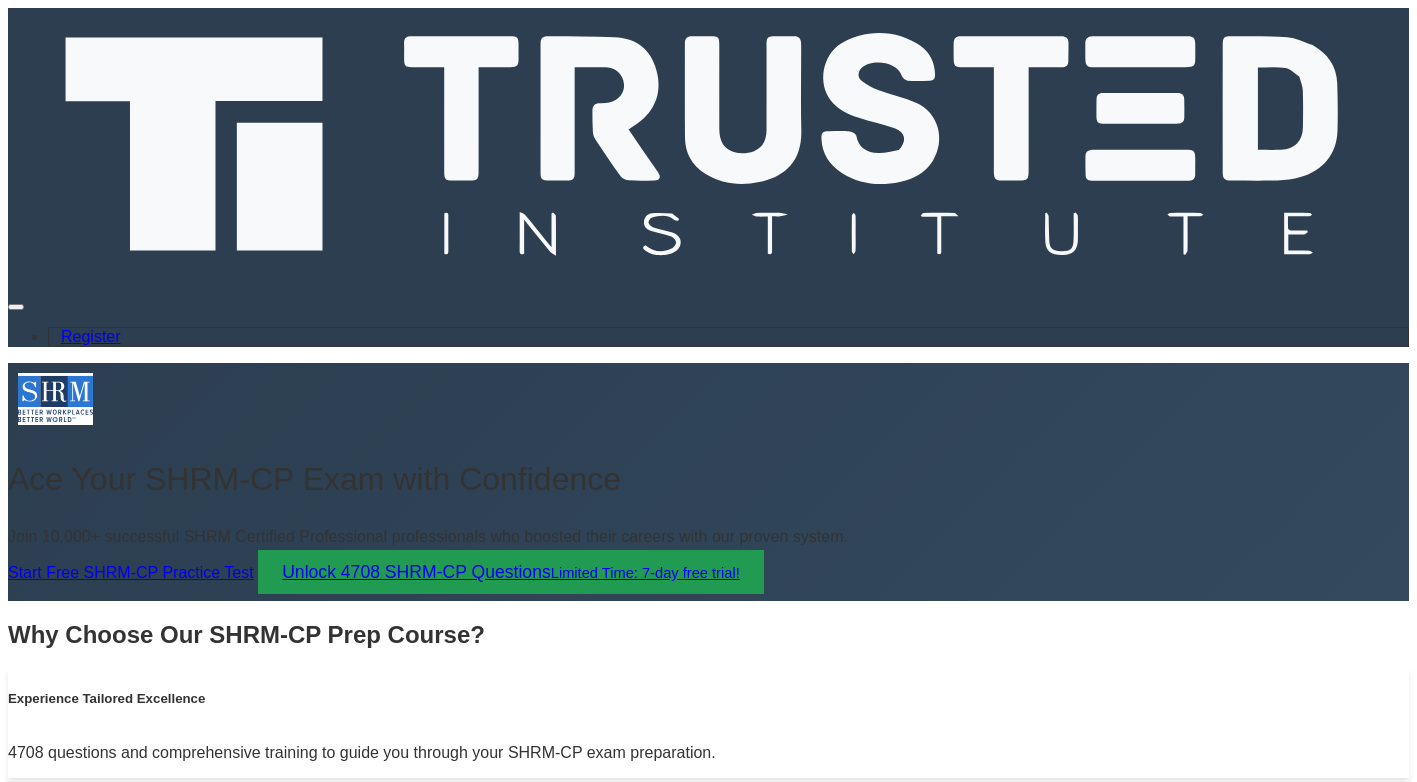click on "Unlock 4708 SHRM-CP Questions
Limited Time: 7-day free trial!" at bounding box center (511, 572) 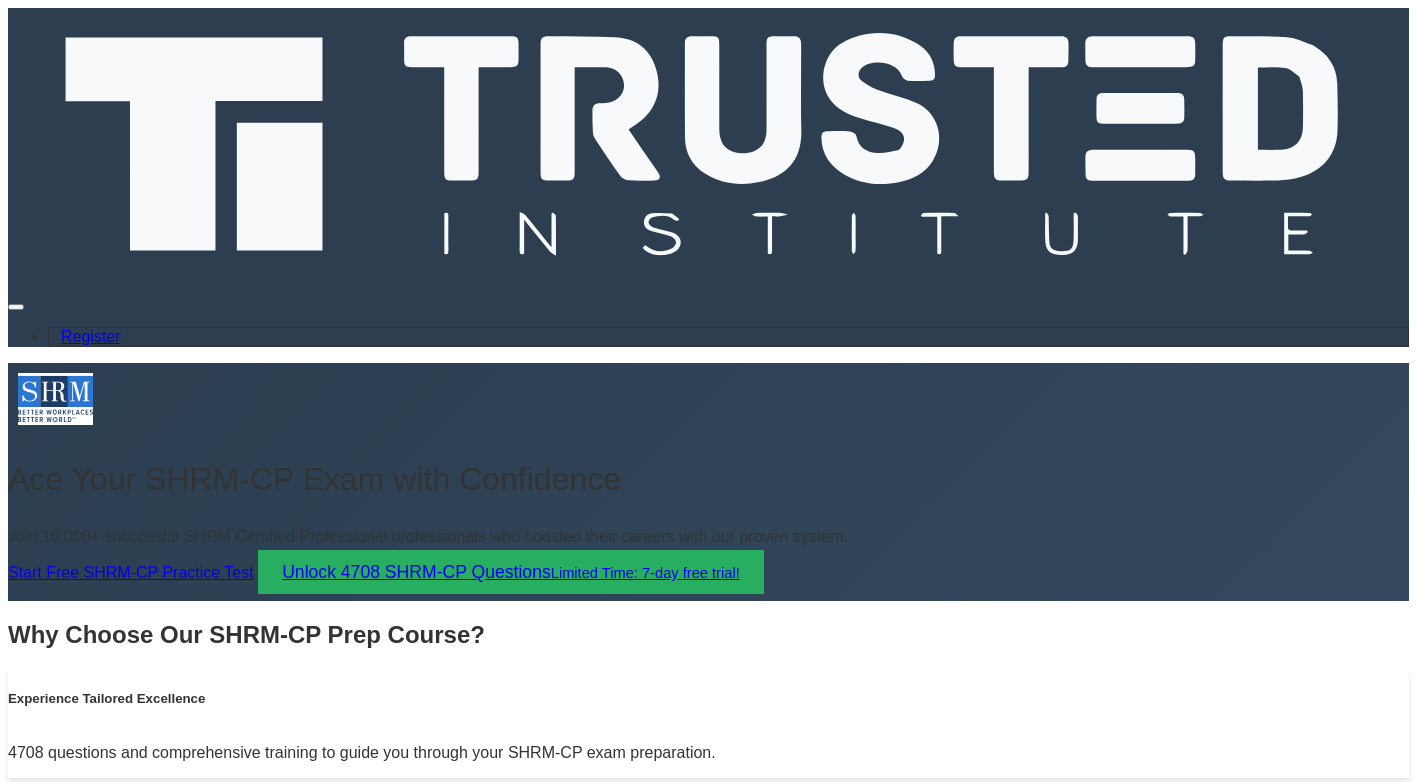 scroll, scrollTop: 0, scrollLeft: 0, axis: both 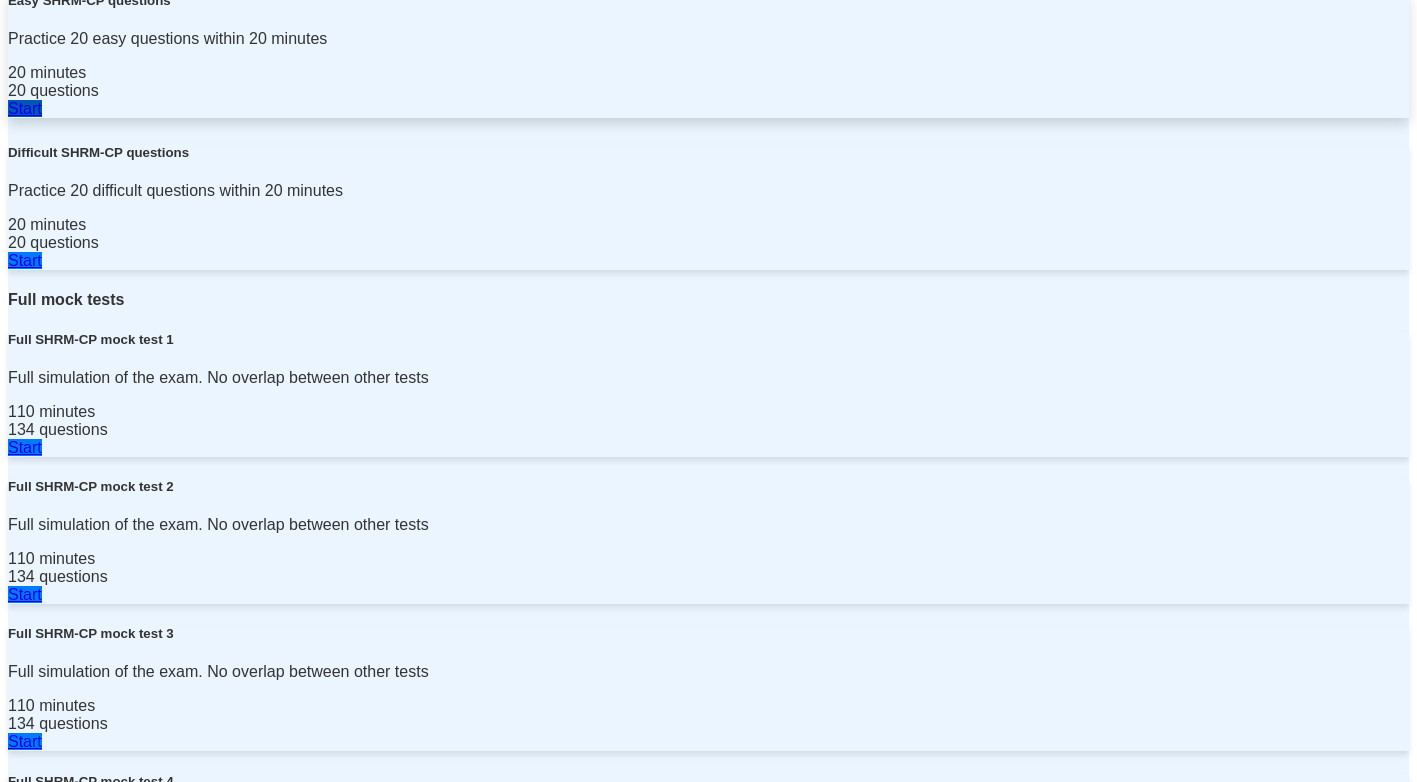click on "Start" at bounding box center (25, 108) 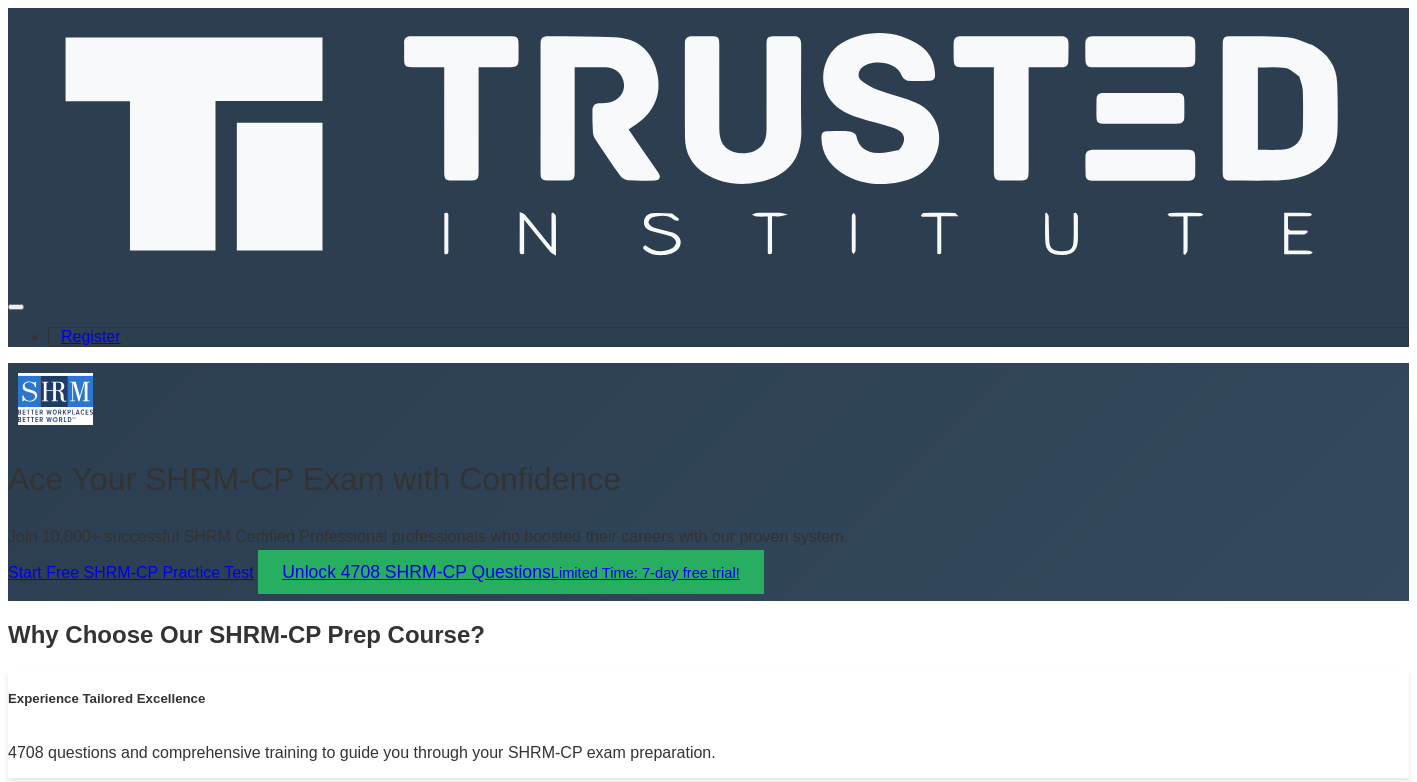 scroll, scrollTop: 3400, scrollLeft: 0, axis: vertical 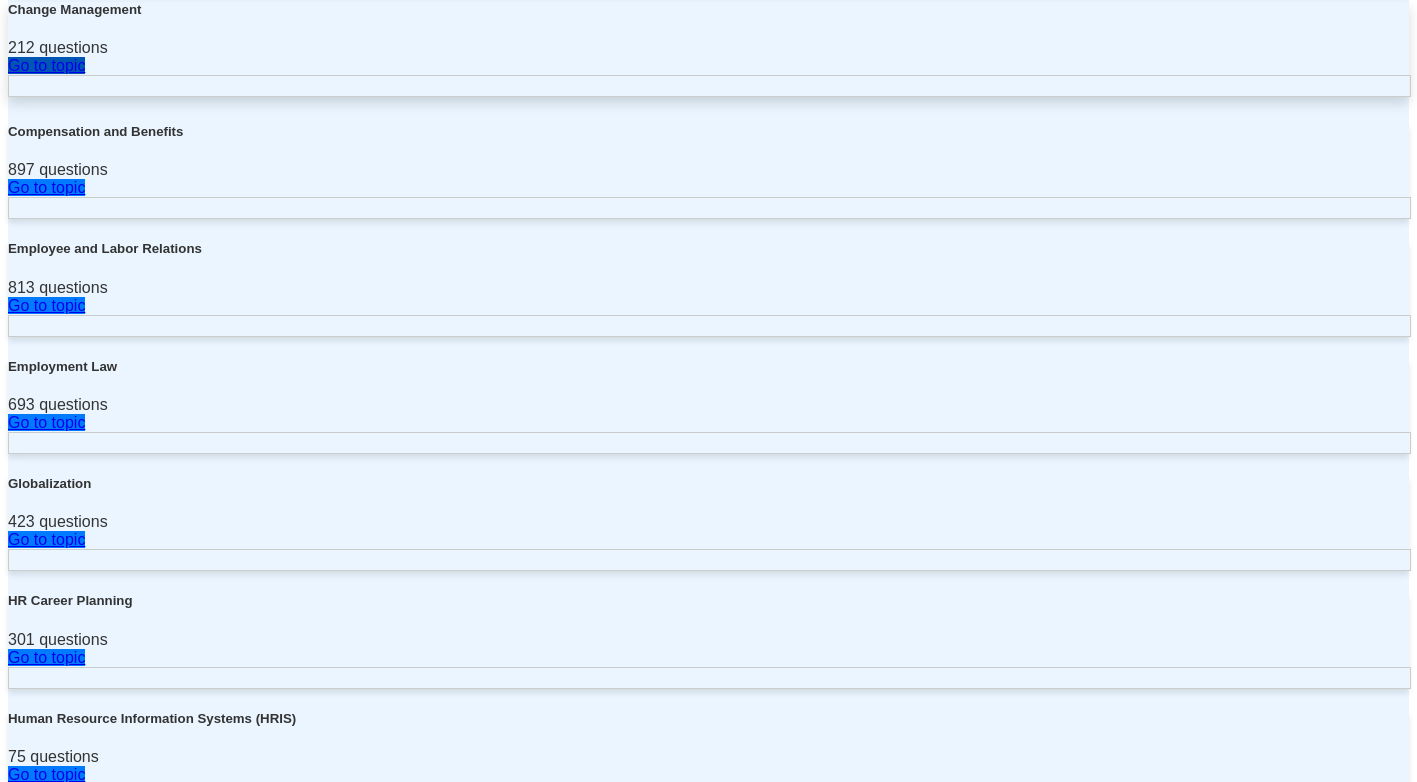 click on "Go to topic" at bounding box center (46, 65) 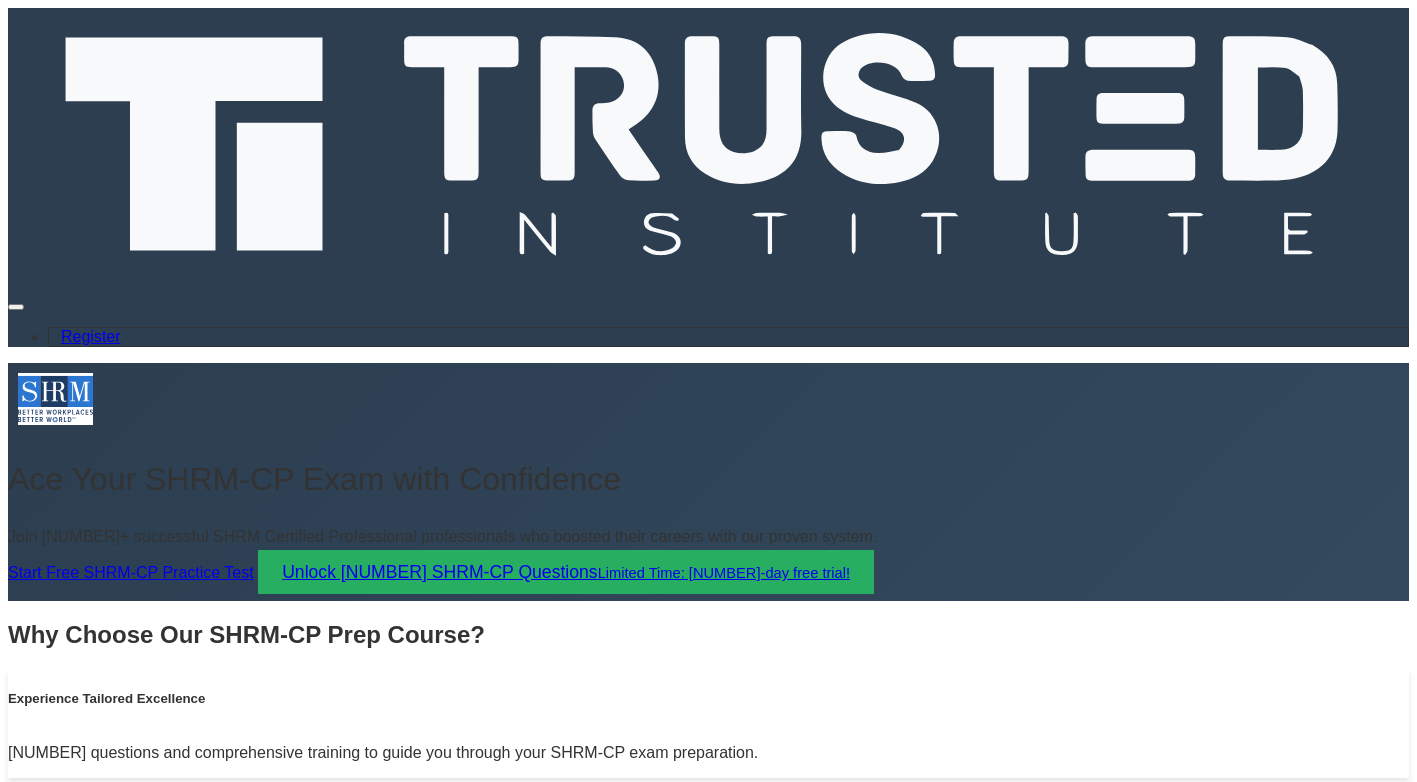 scroll, scrollTop: 1200, scrollLeft: 0, axis: vertical 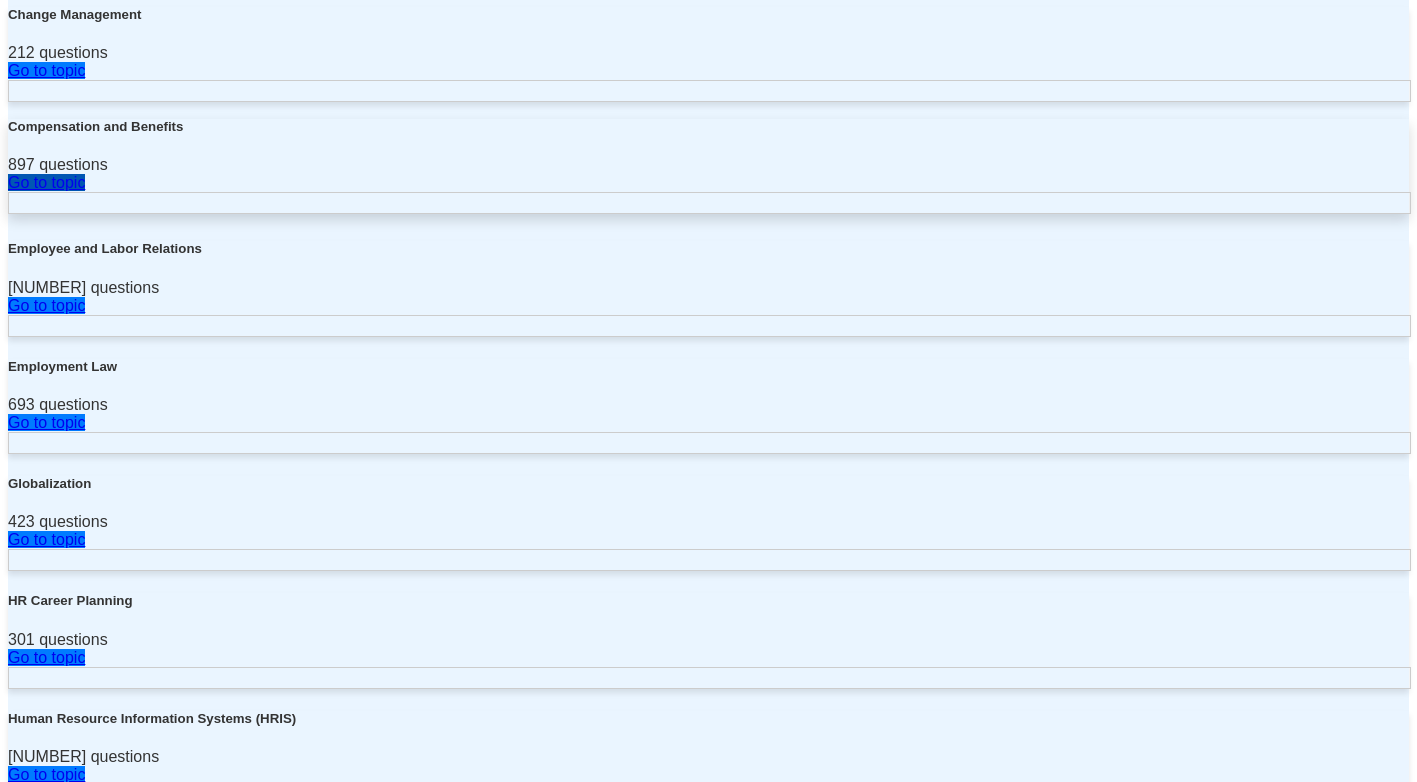click on "Go to topic" at bounding box center (46, 182) 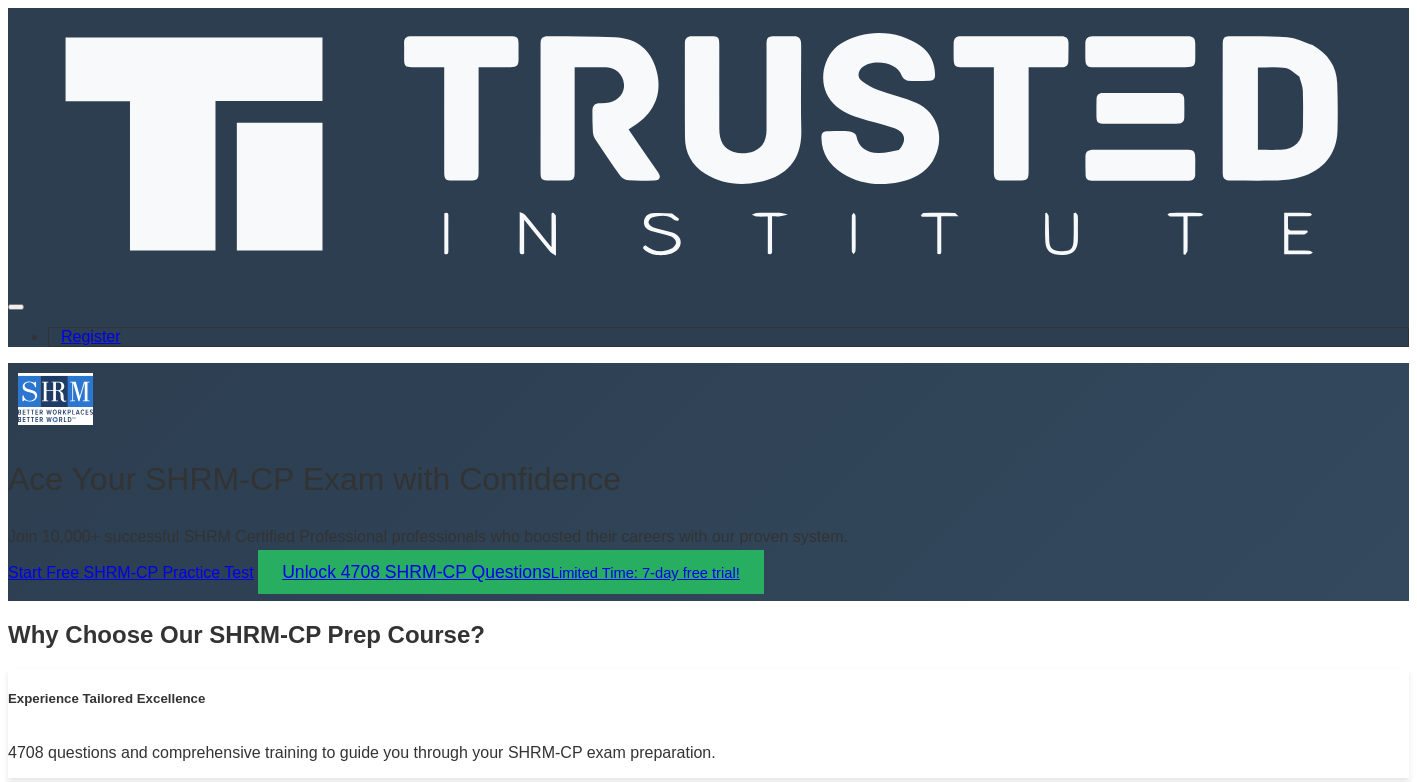 scroll, scrollTop: 1200, scrollLeft: 0, axis: vertical 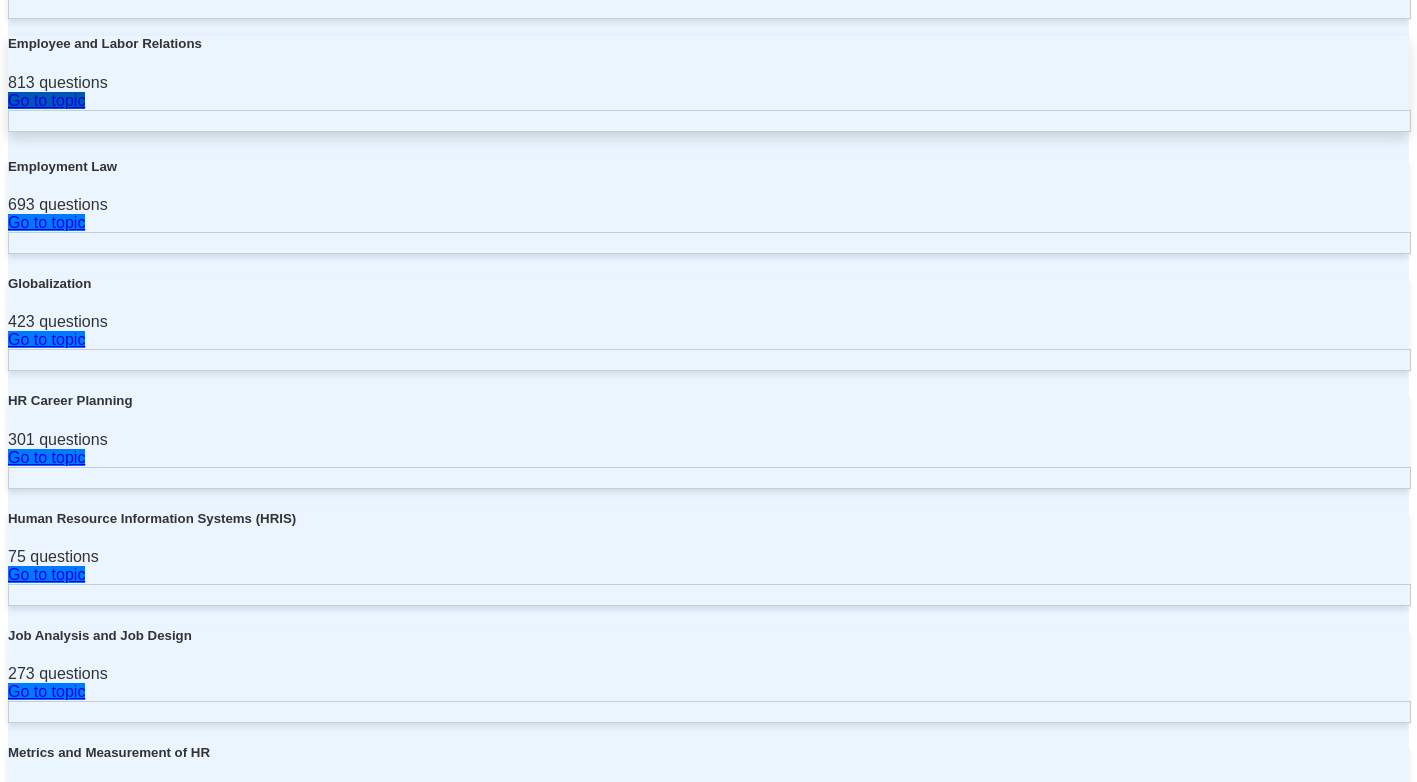 click on "Go to topic" at bounding box center [46, 100] 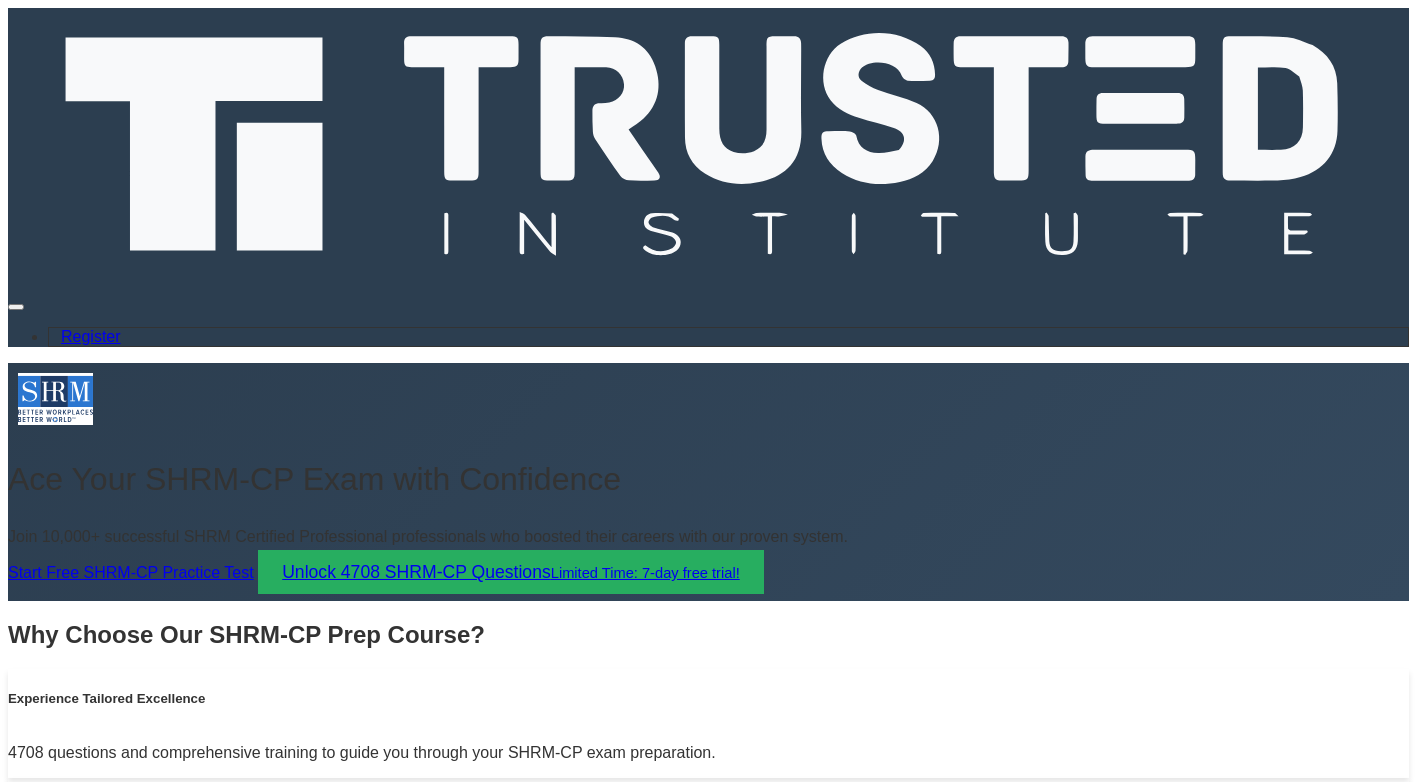 scroll, scrollTop: 1399, scrollLeft: 0, axis: vertical 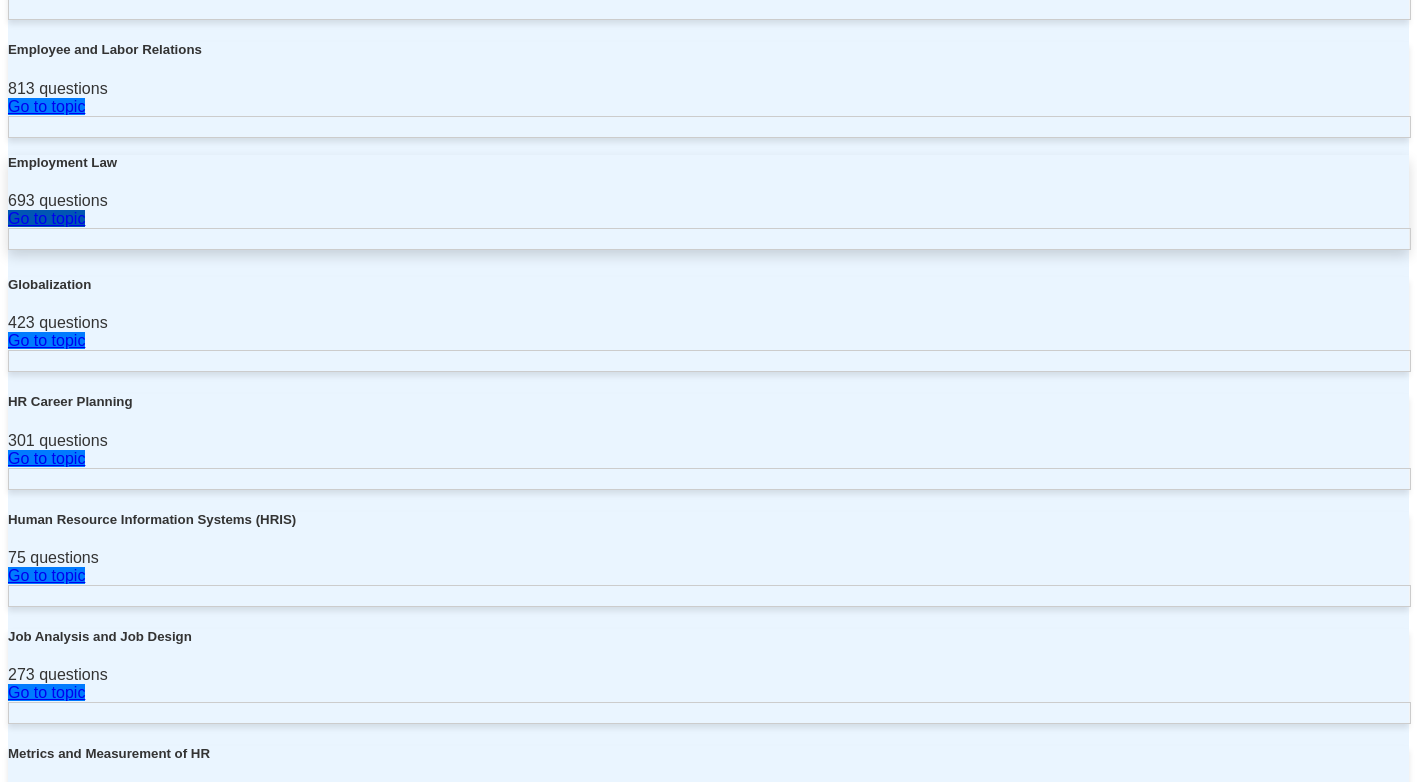 click on "Go to topic" at bounding box center (46, 218) 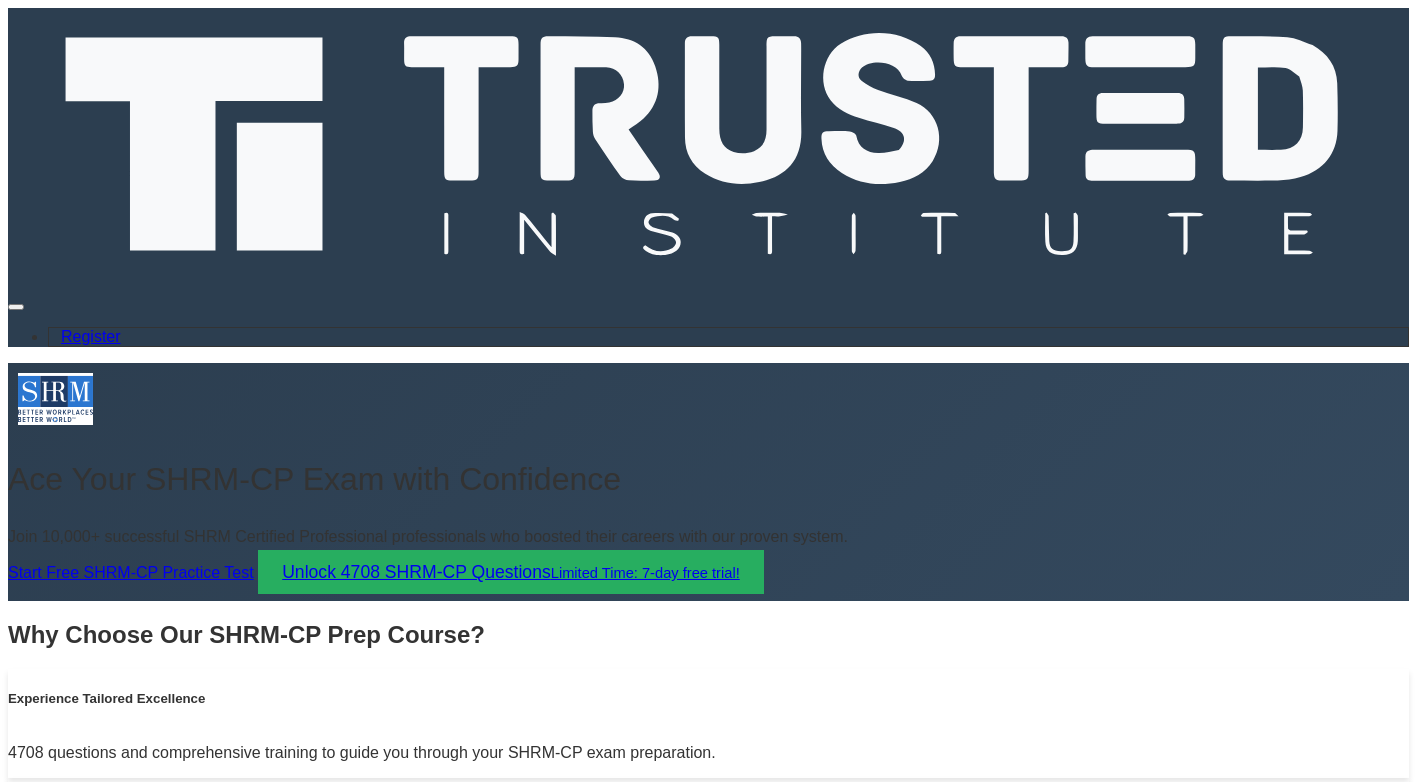 scroll, scrollTop: 1398, scrollLeft: 0, axis: vertical 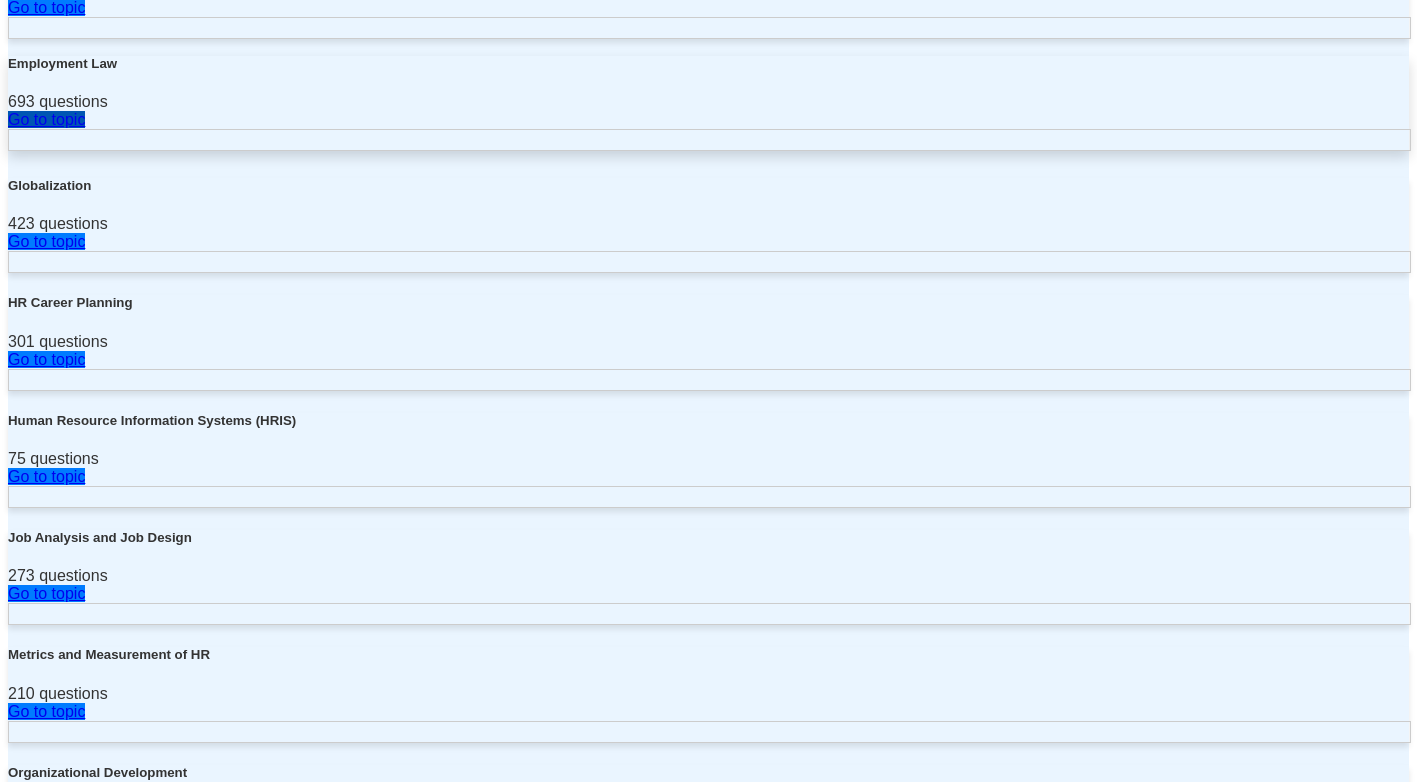 click on "Go to topic" at bounding box center [46, 119] 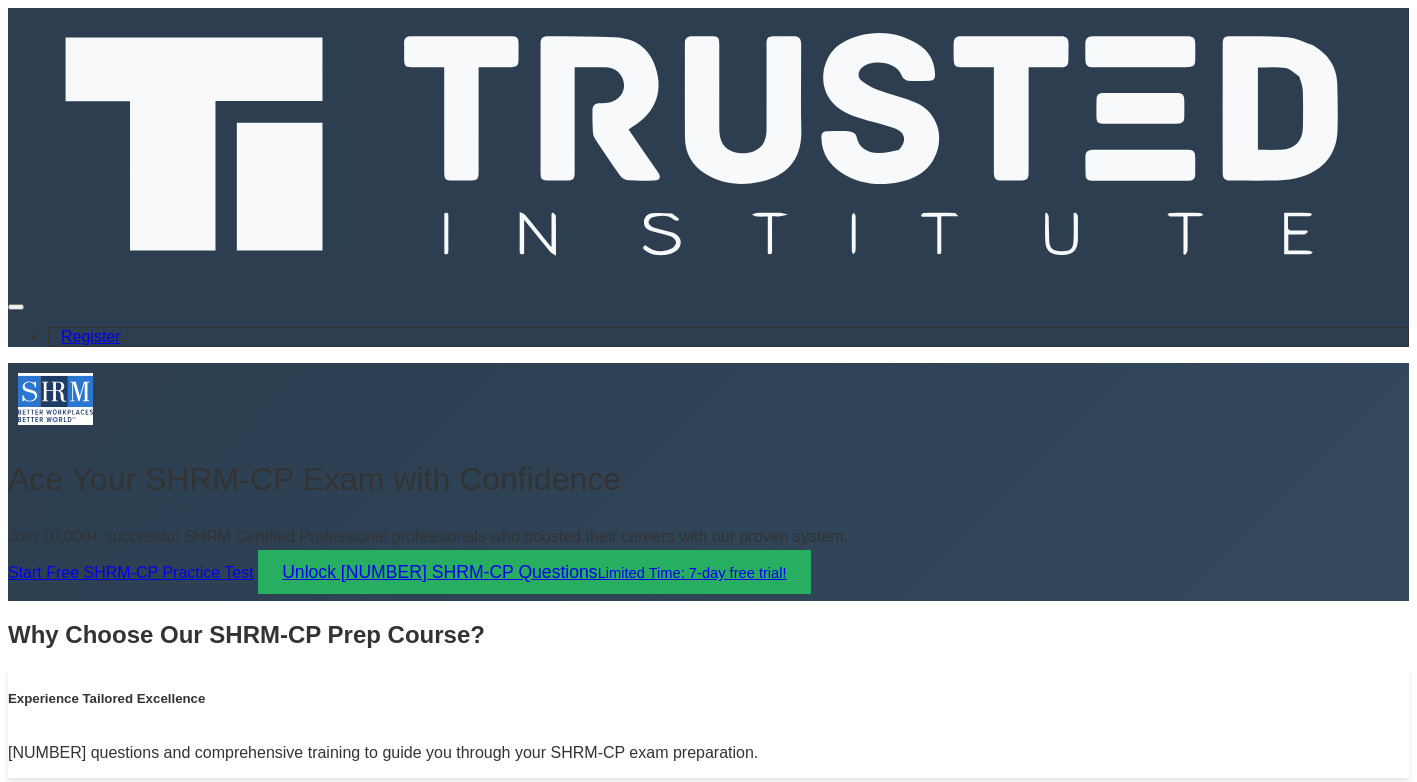 scroll, scrollTop: 1498, scrollLeft: 0, axis: vertical 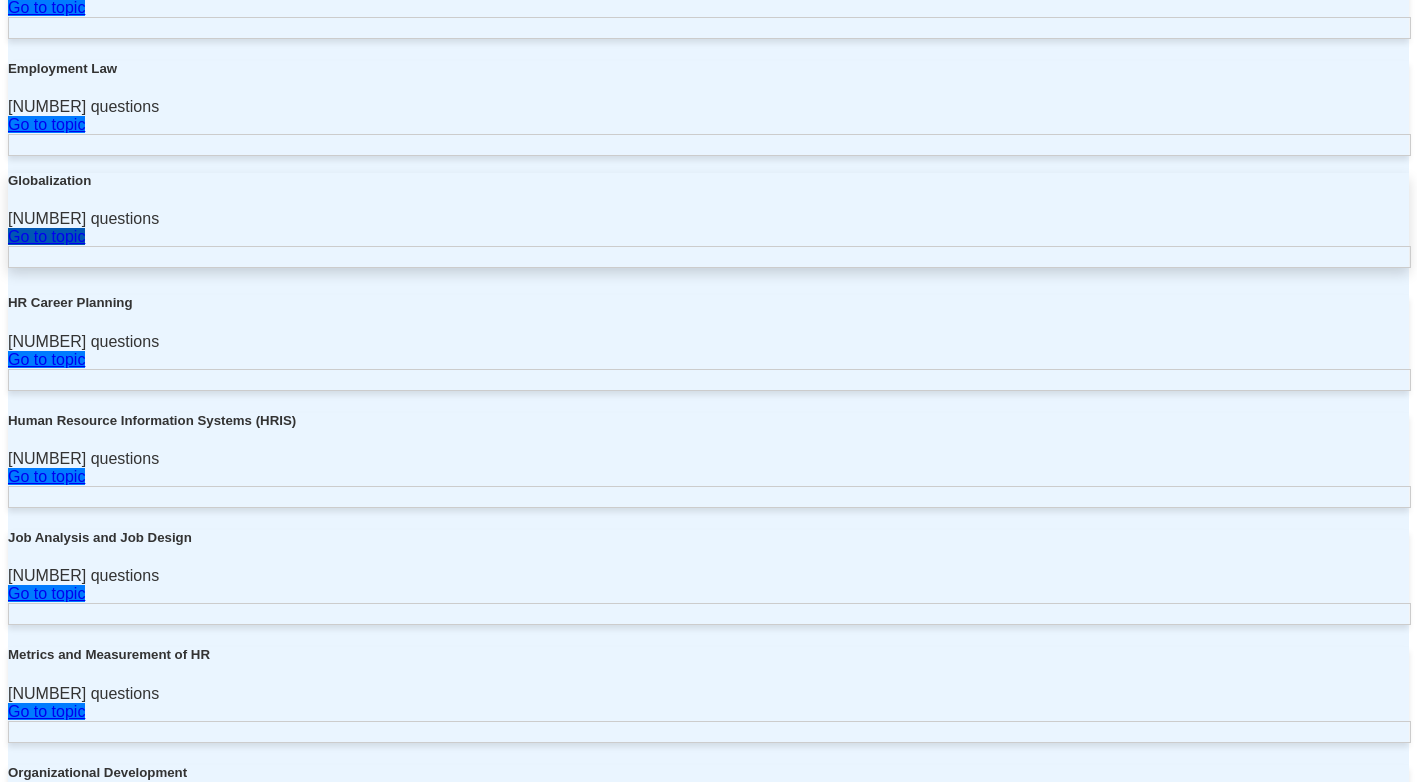 click on "Go to topic" at bounding box center (46, 236) 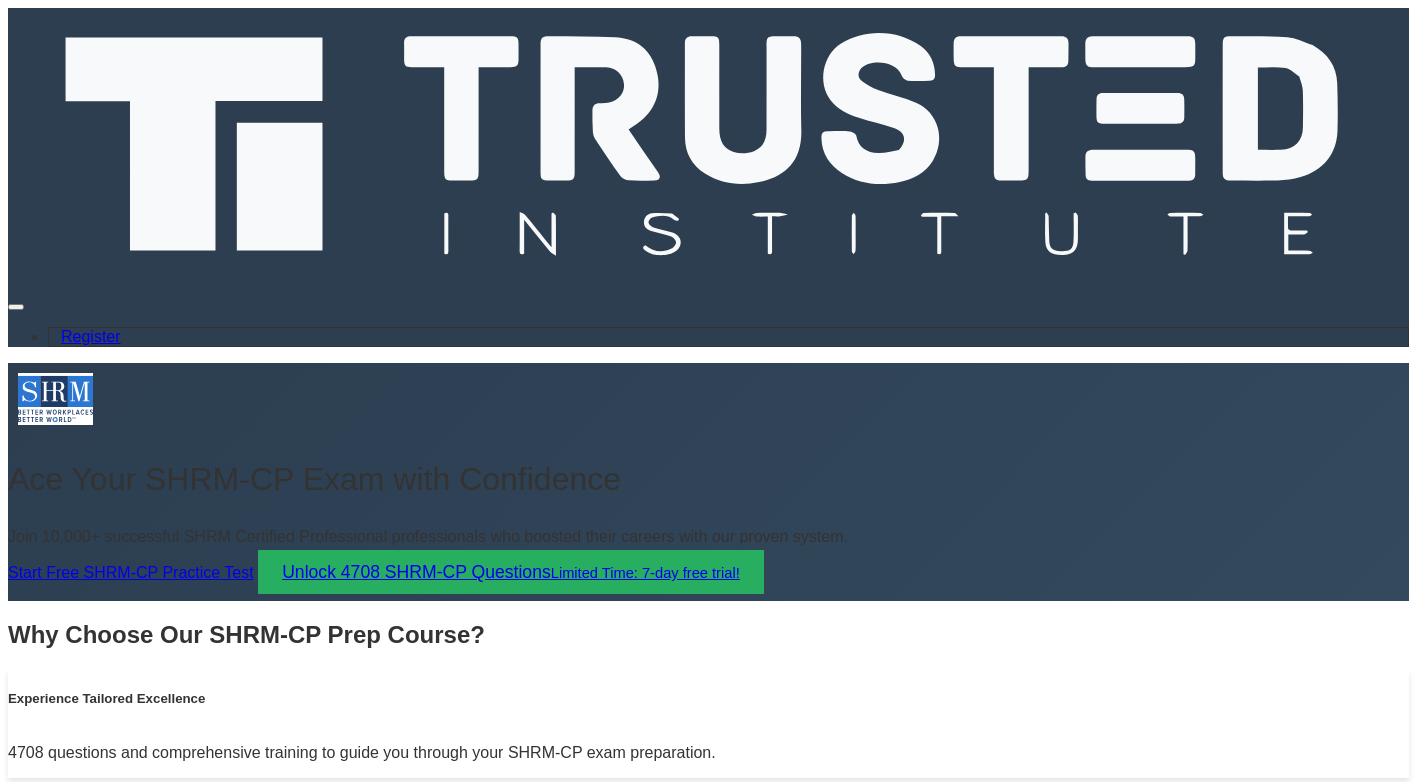 scroll, scrollTop: 1498, scrollLeft: 0, axis: vertical 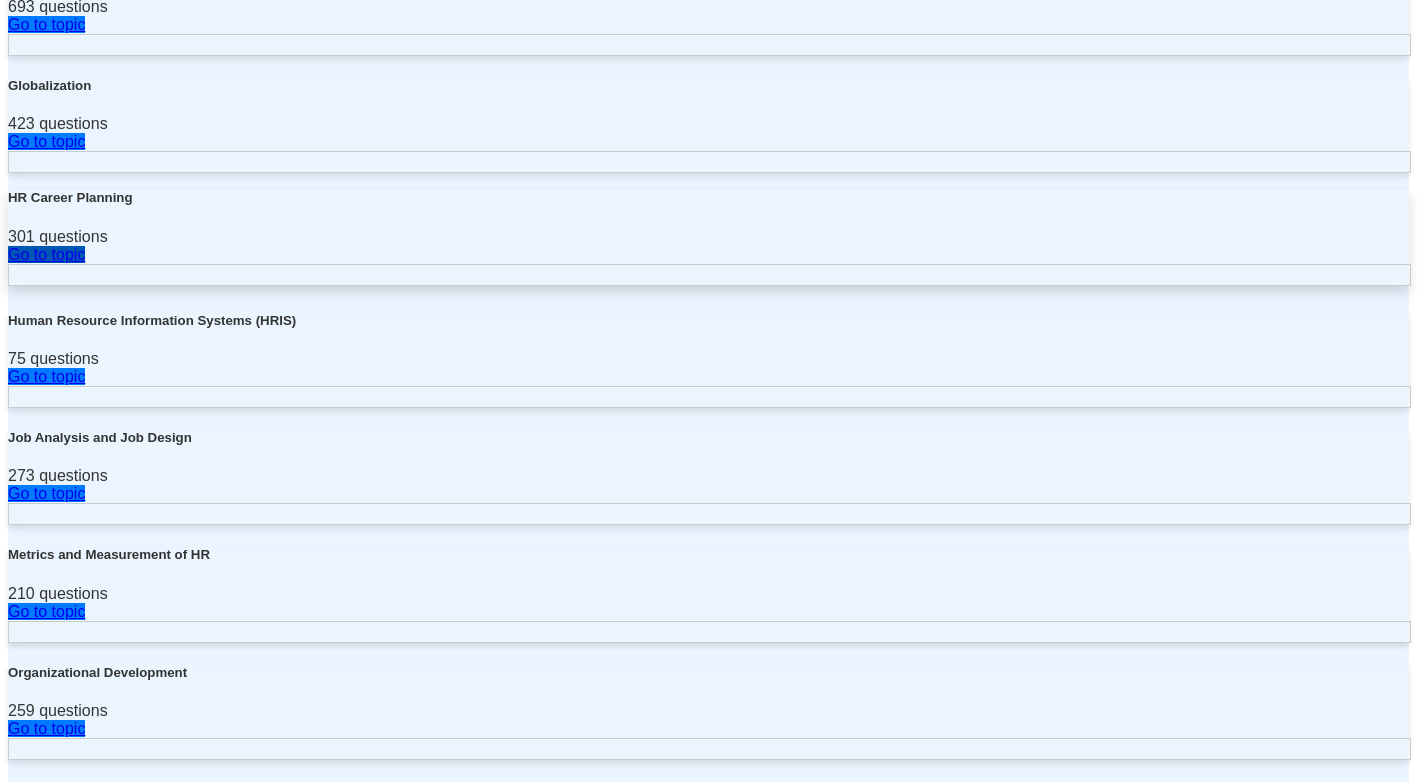 click on "Go to topic" at bounding box center [46, 254] 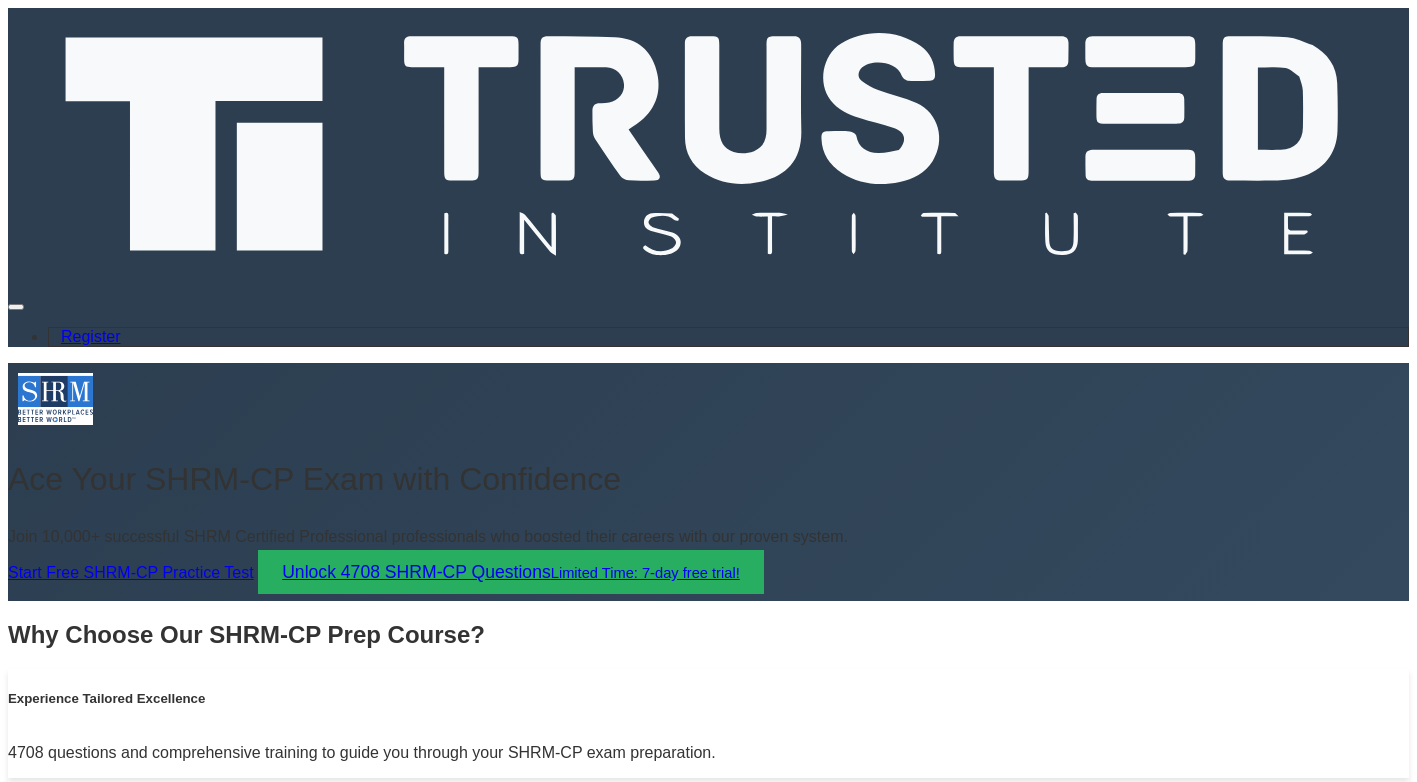scroll, scrollTop: 1598, scrollLeft: 0, axis: vertical 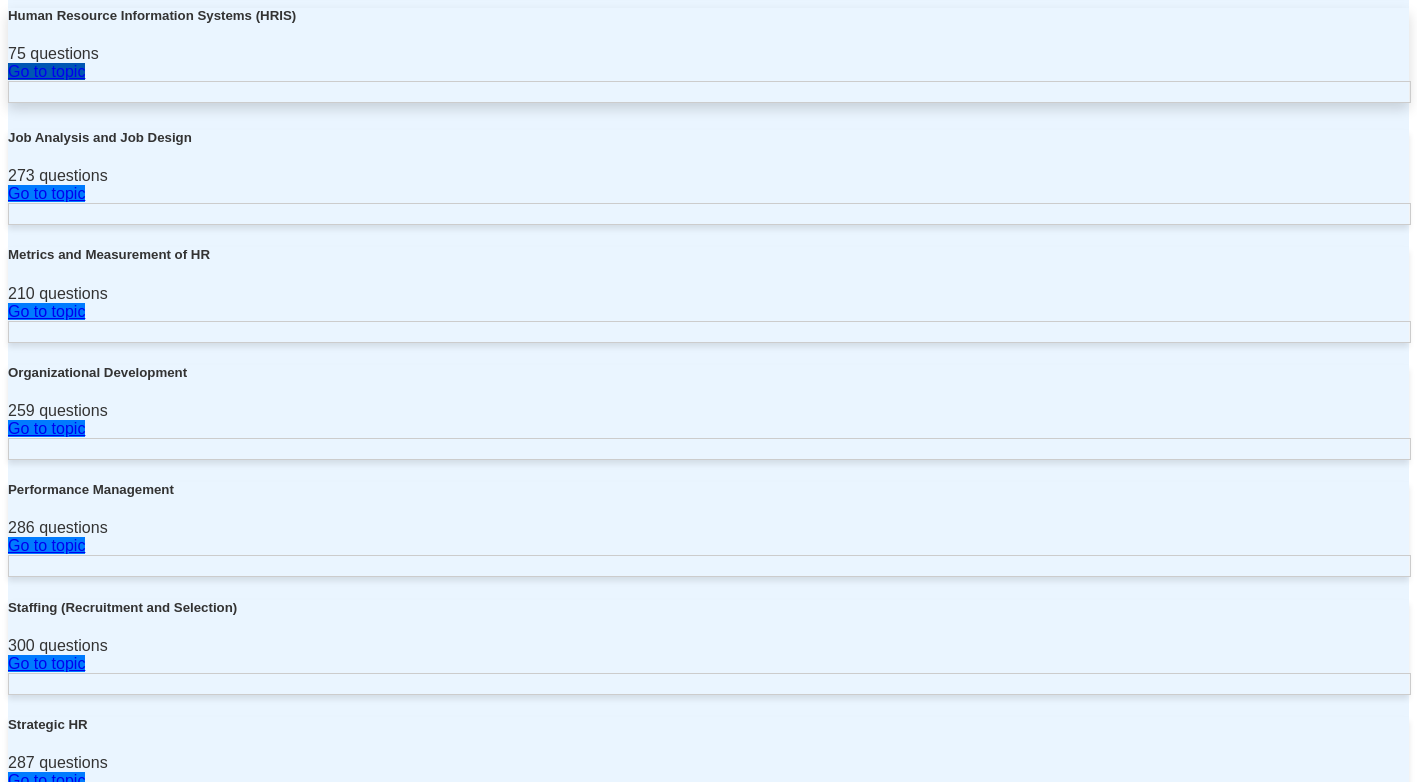 click on "Go to topic" at bounding box center (46, 71) 